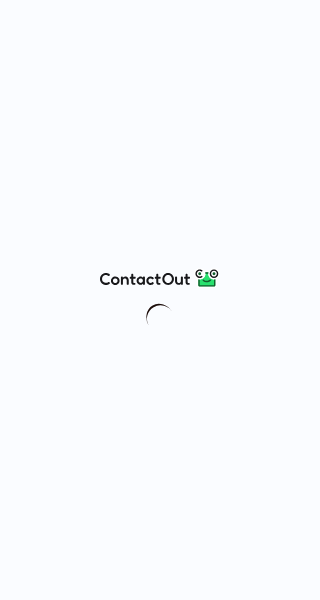 scroll, scrollTop: 0, scrollLeft: 0, axis: both 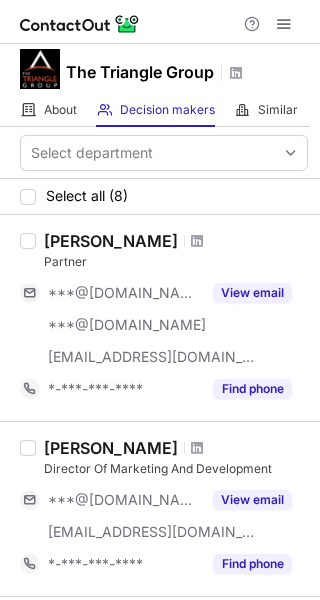 click on "[PERSON_NAME] Partner ***@[DOMAIN_NAME] ***@[DOMAIN_NAME] [EMAIL_ADDRESS][DOMAIN_NAME] View email *-***-***-**** Find phone" at bounding box center [160, 318] 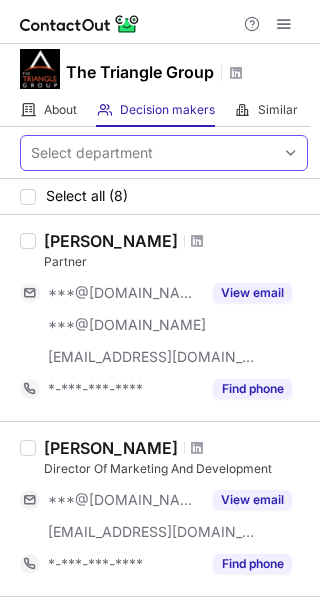 click on "Select department" at bounding box center [148, 153] 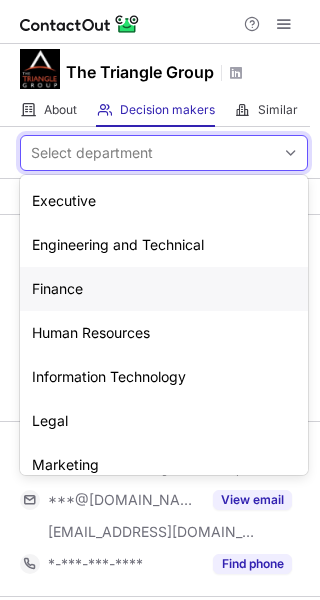 click on "Finance" at bounding box center [164, 289] 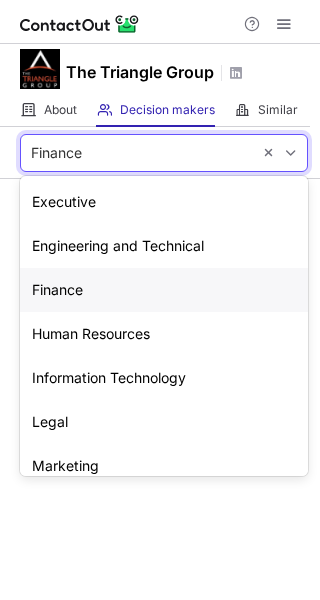 click on "Finance" at bounding box center [136, 153] 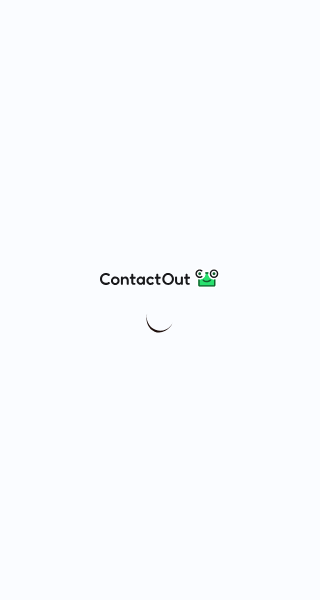 scroll, scrollTop: 0, scrollLeft: 0, axis: both 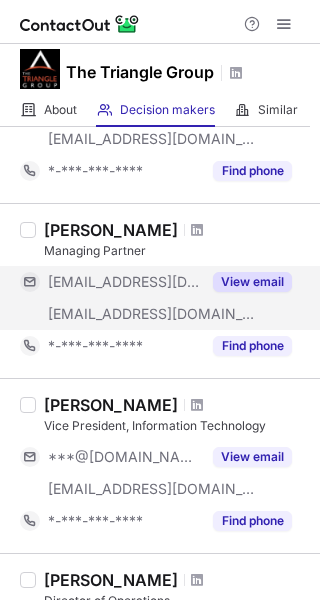 click on "View email" at bounding box center (252, 282) 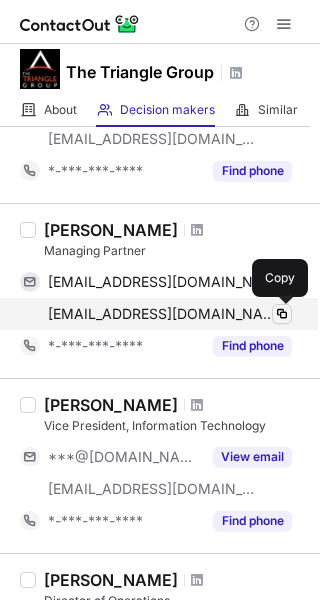 click at bounding box center [282, 314] 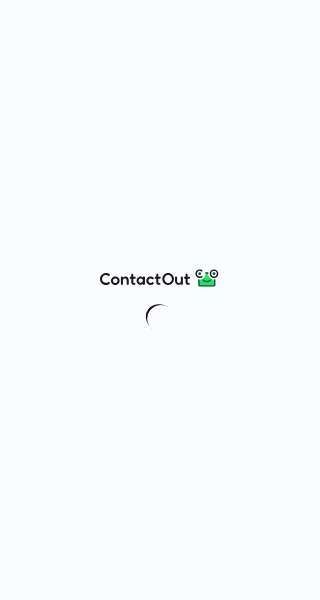 scroll, scrollTop: 0, scrollLeft: 0, axis: both 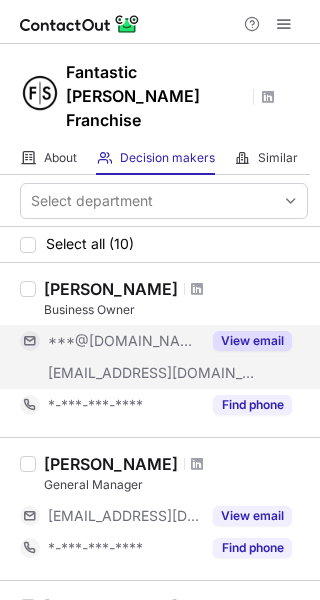 click on "View email" at bounding box center [252, 341] 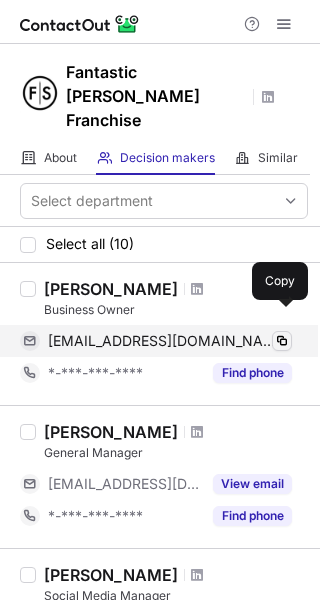 click at bounding box center (282, 341) 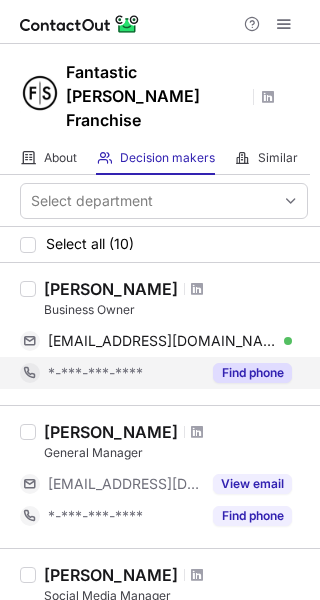 click on "Find phone" at bounding box center [252, 373] 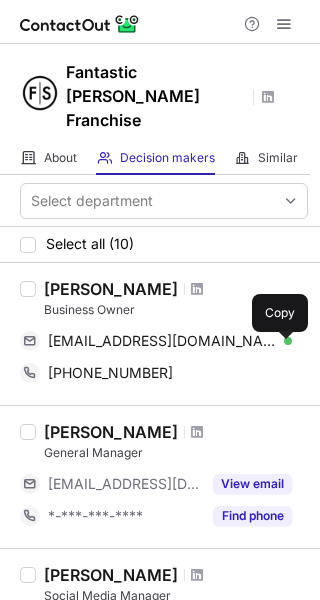 click at bounding box center (282, 373) 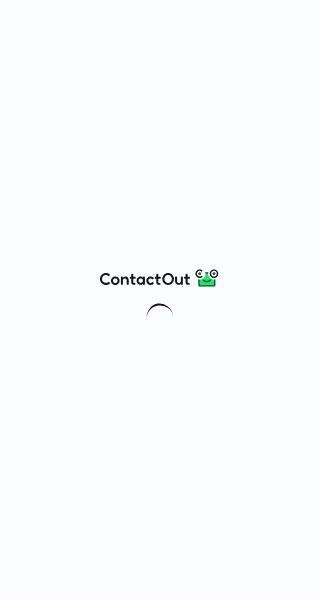 scroll, scrollTop: 0, scrollLeft: 0, axis: both 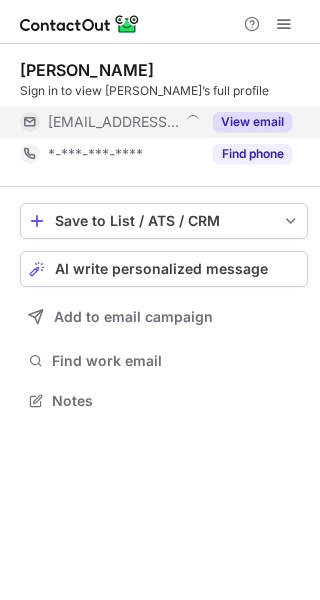 click on "View email" at bounding box center [252, 122] 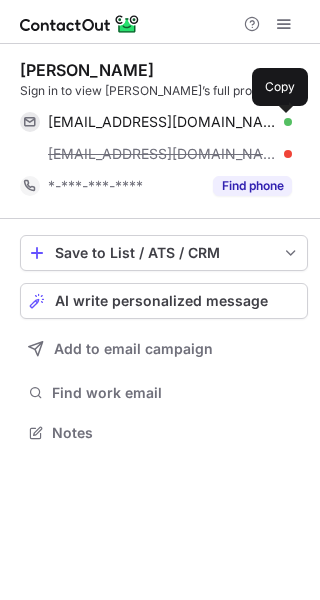 scroll, scrollTop: 9, scrollLeft: 10, axis: both 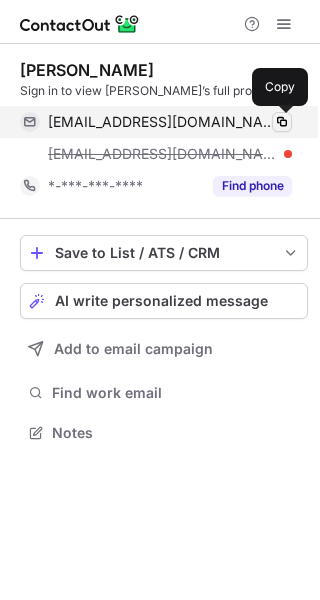 click at bounding box center [282, 122] 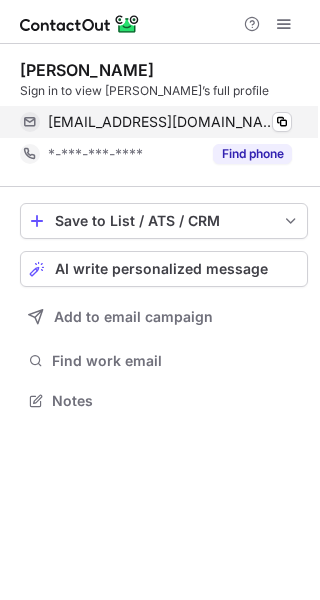 scroll, scrollTop: 386, scrollLeft: 320, axis: both 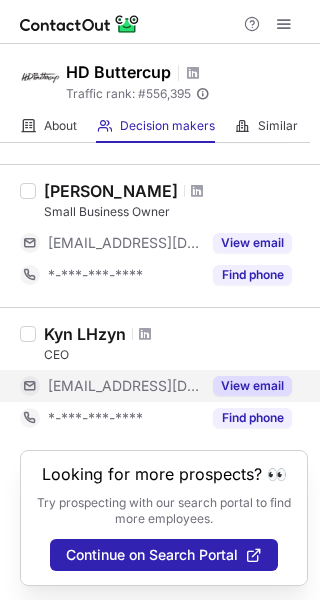 click on "View email" at bounding box center [252, 386] 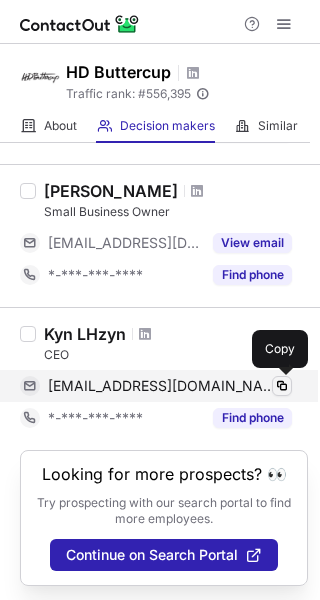 click at bounding box center (282, 386) 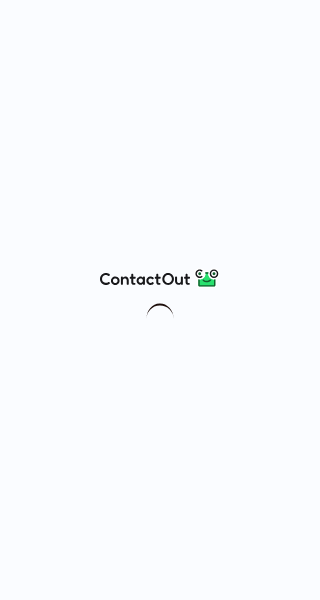 scroll, scrollTop: 0, scrollLeft: 0, axis: both 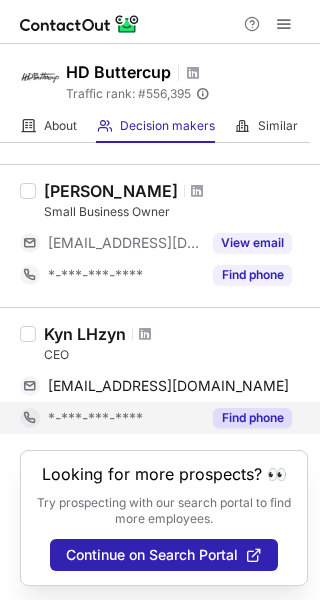 click on "Find phone" at bounding box center [252, 418] 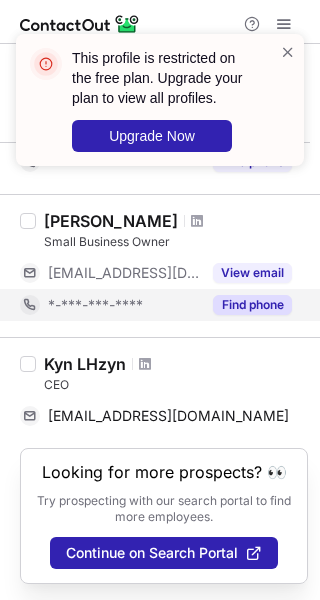 scroll, scrollTop: 1020, scrollLeft: 0, axis: vertical 